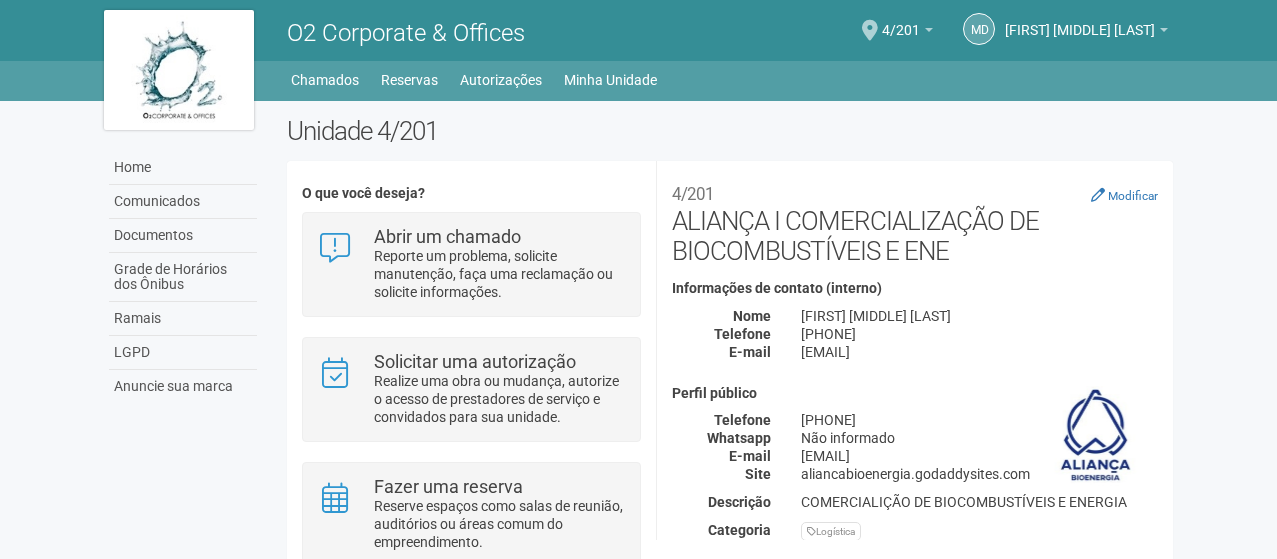 scroll, scrollTop: 0, scrollLeft: 0, axis: both 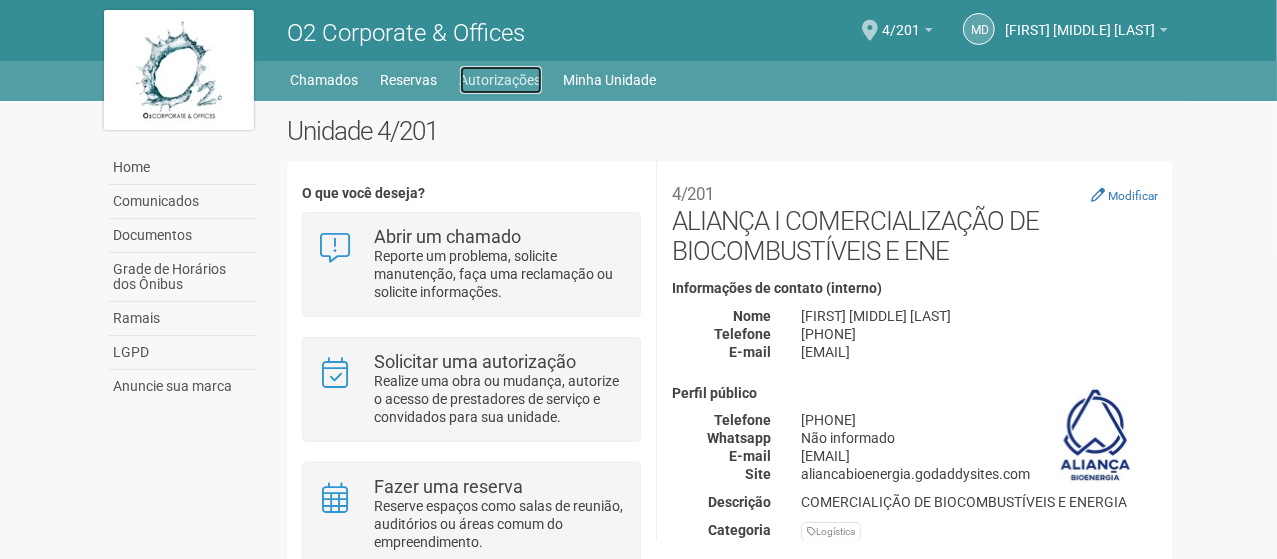 click on "Autorizações" at bounding box center (501, 80) 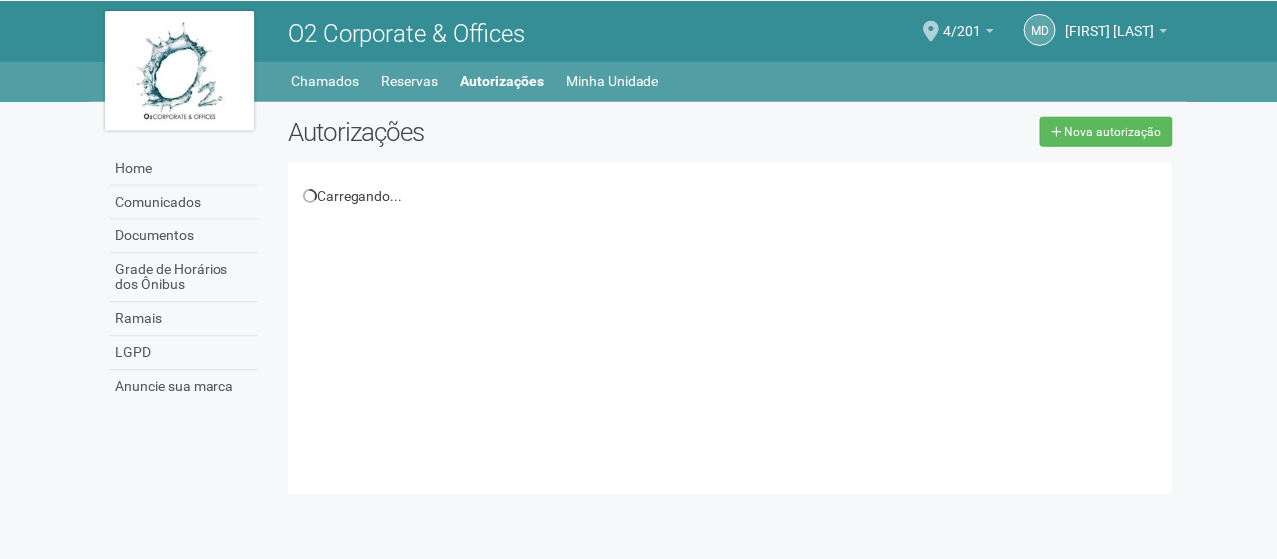 scroll, scrollTop: 0, scrollLeft: 0, axis: both 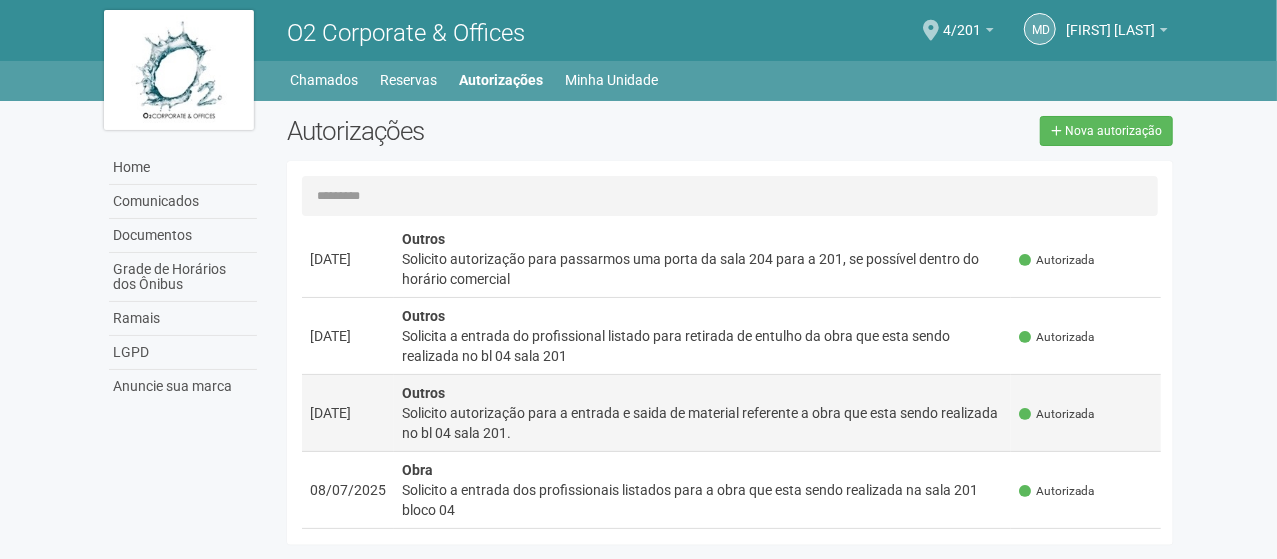 click on "Solicito autorização para a entrada e saida de material referente a obra que esta sendo  realizada no bl 04 sala 201." at bounding box center [703, 423] 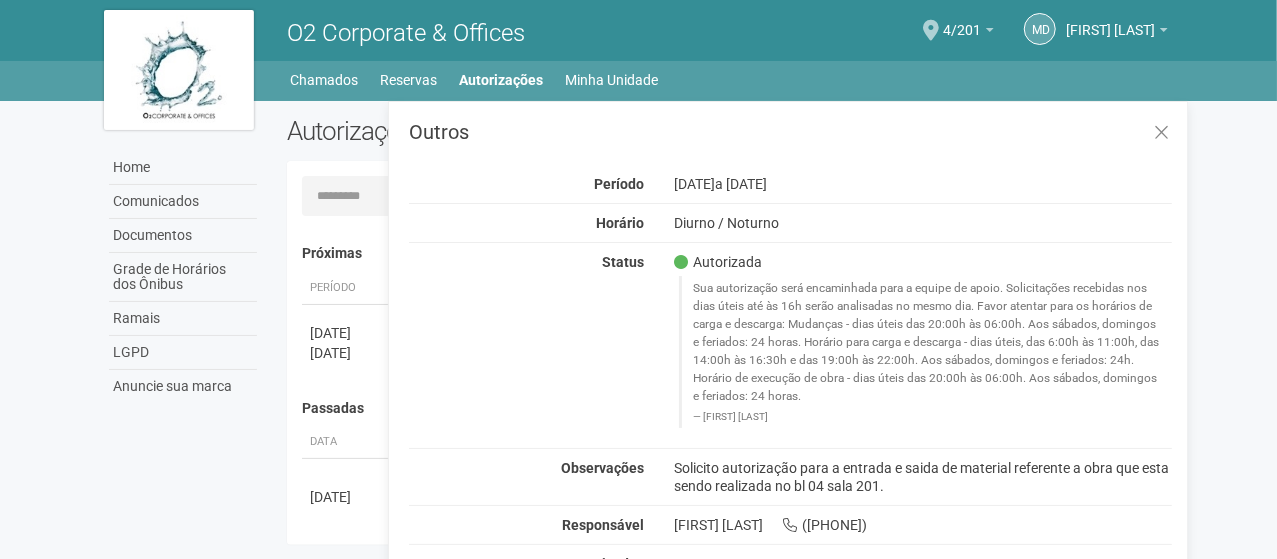 drag, startPoint x: 836, startPoint y: 488, endPoint x: 662, endPoint y: 468, distance: 175.14566 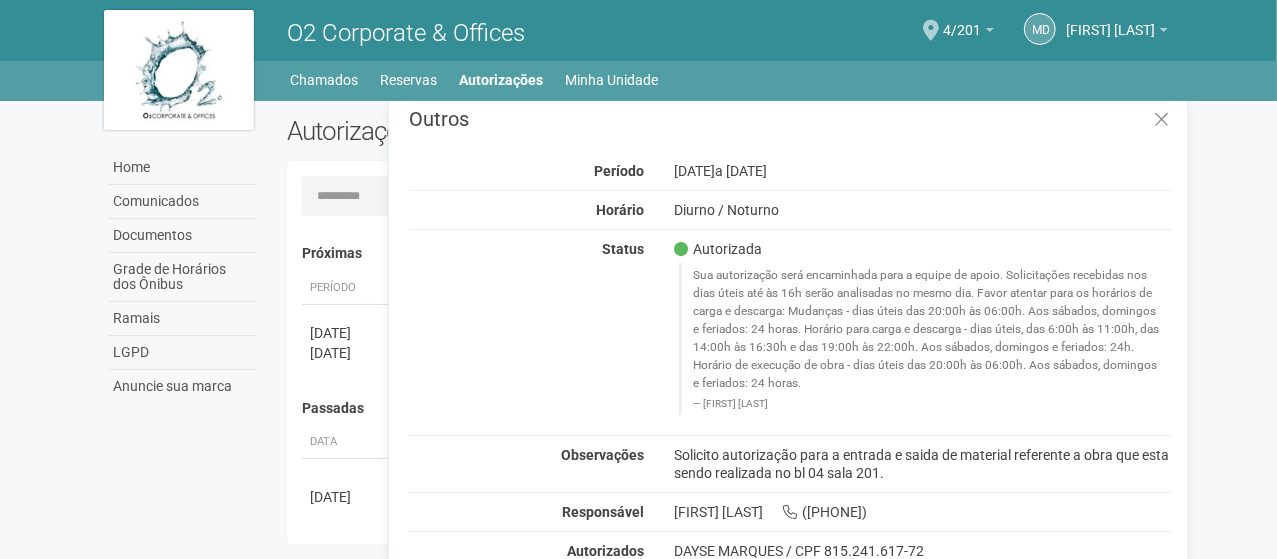 scroll, scrollTop: 34, scrollLeft: 0, axis: vertical 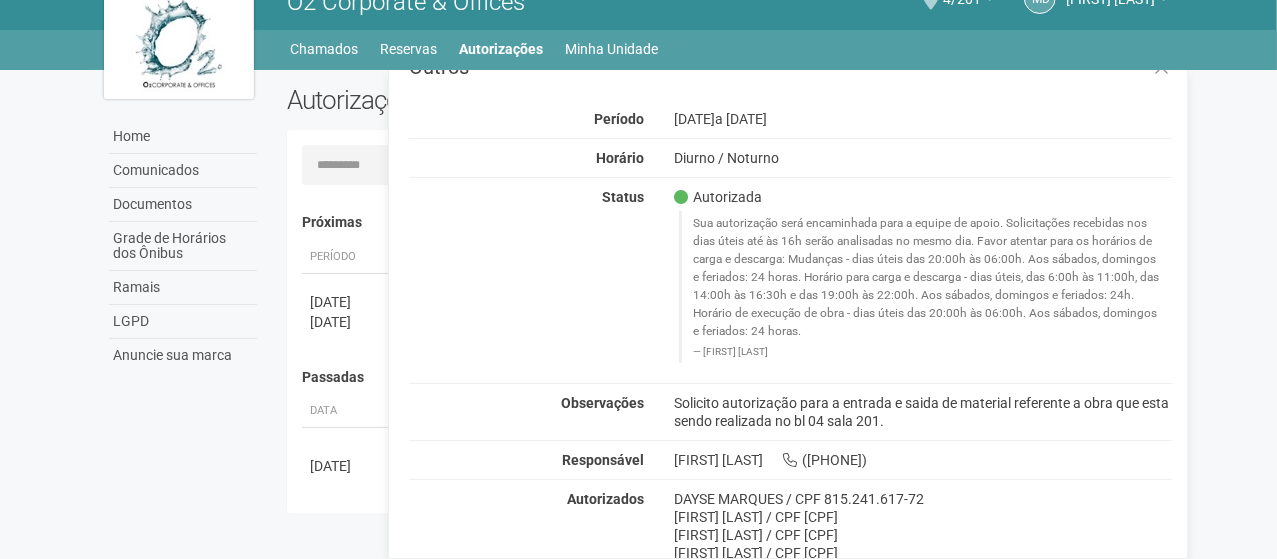 copy on "Solicito autorização para a entrada e saida de material referente a obra que esta sendo  realizada no bl 04 sala 201." 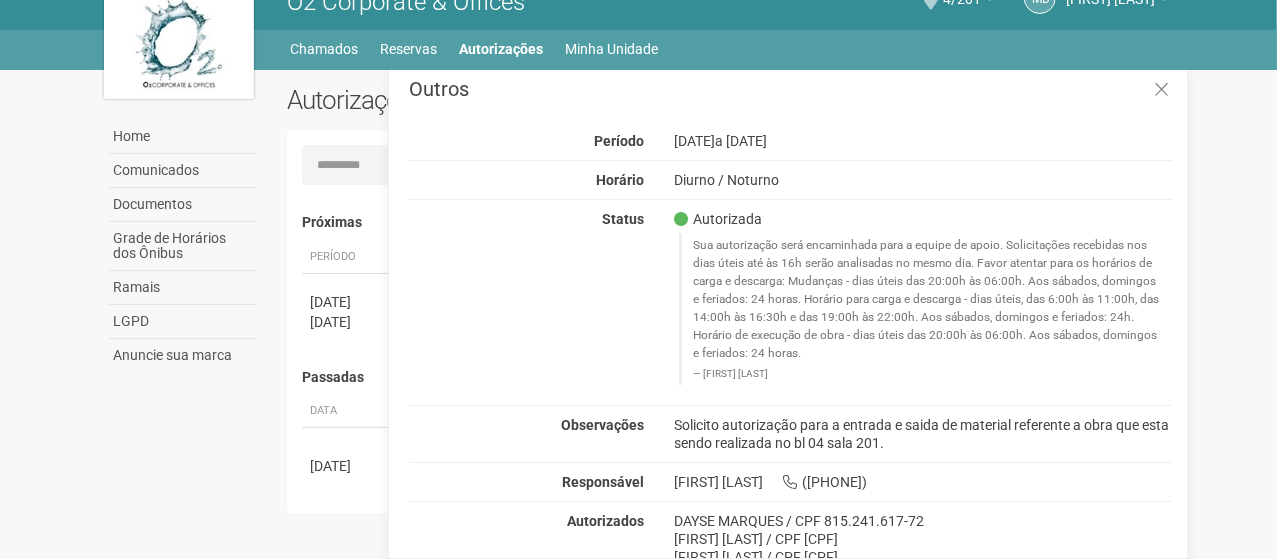 scroll, scrollTop: 0, scrollLeft: 0, axis: both 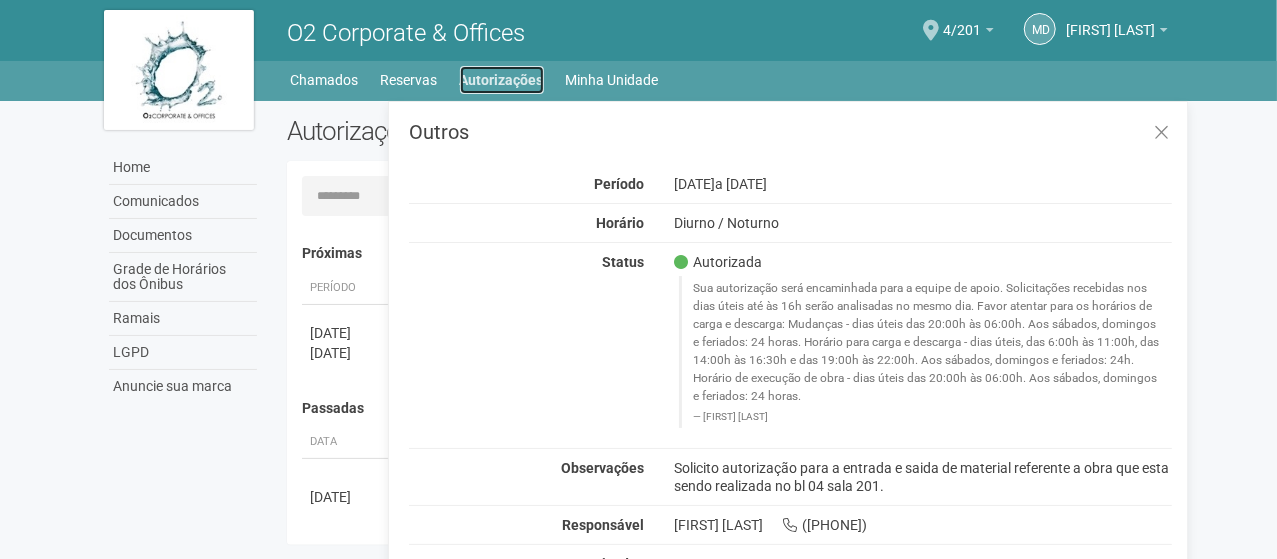 click on "Autorizações" at bounding box center (502, 80) 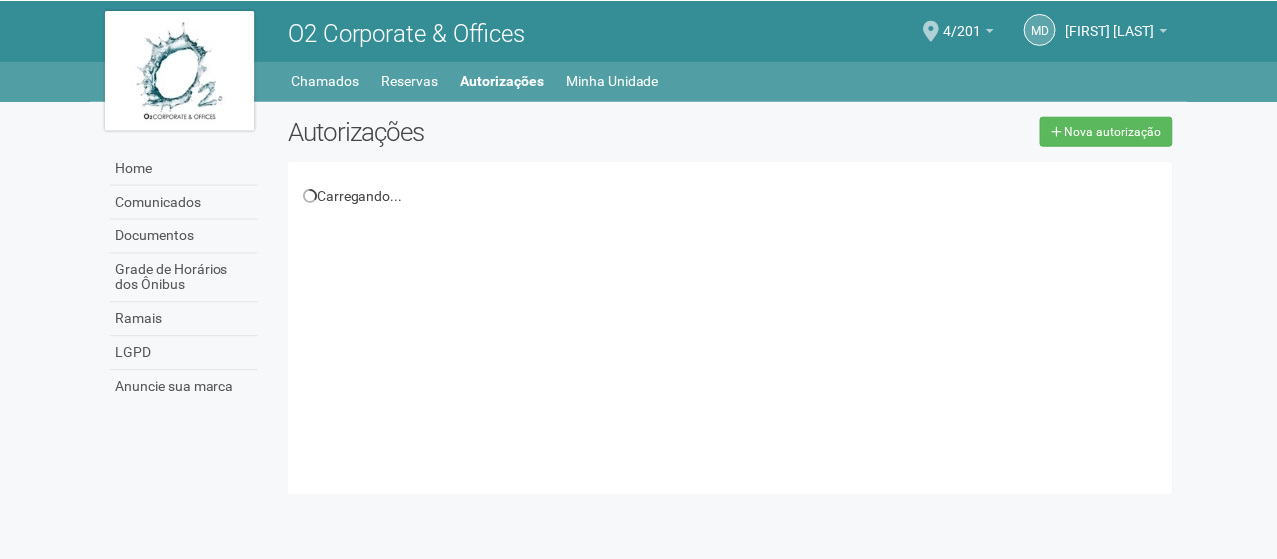 scroll, scrollTop: 0, scrollLeft: 0, axis: both 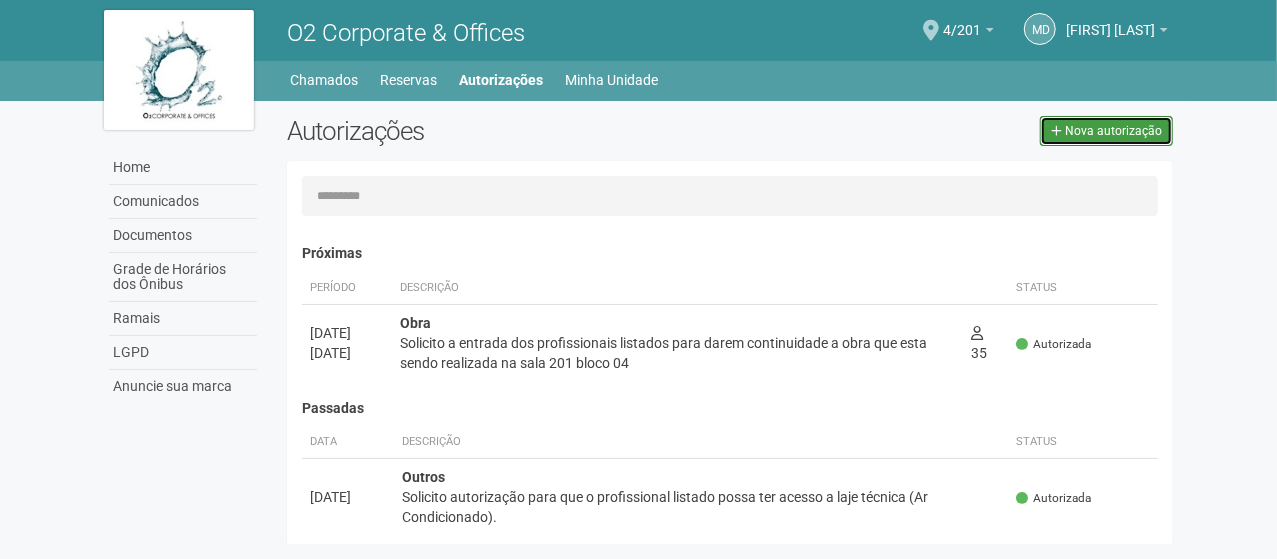 click on "Nova autorização" at bounding box center (1113, 131) 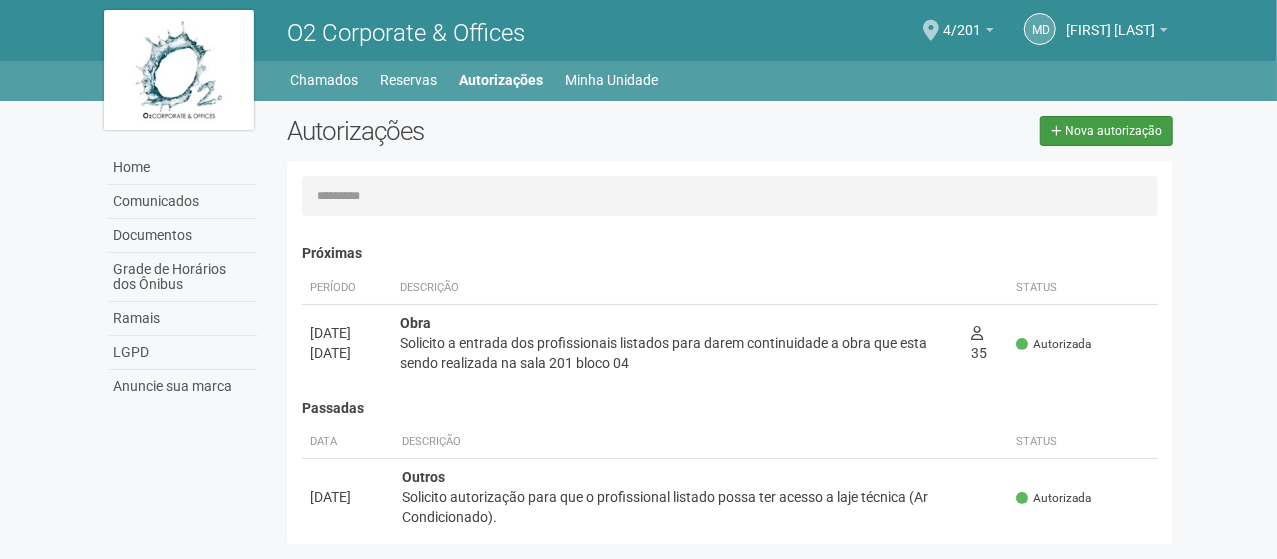 select on "**" 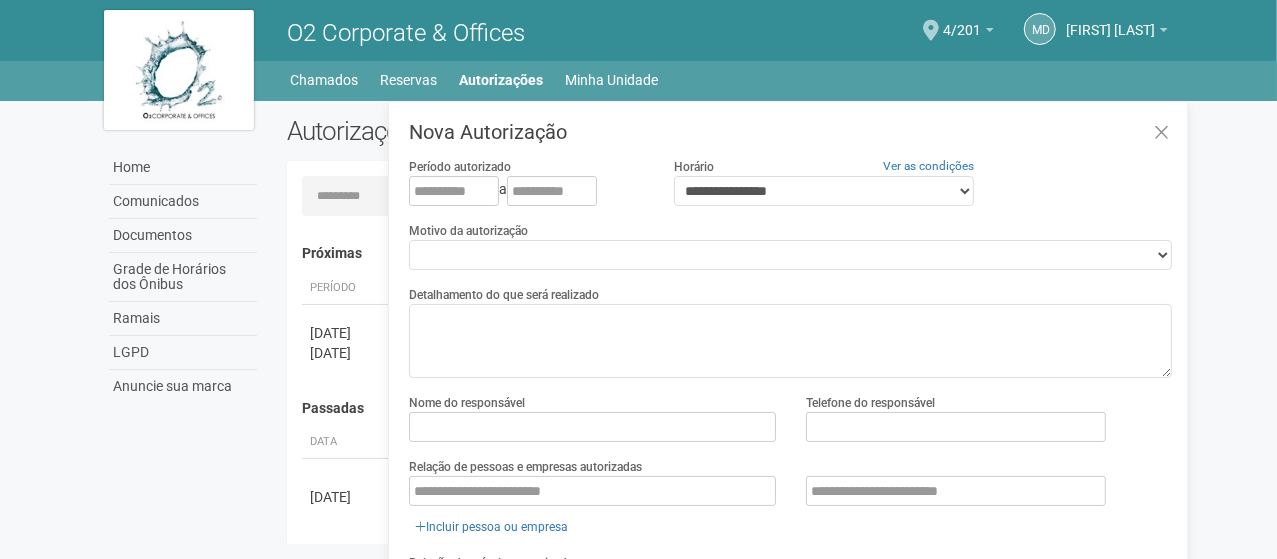 scroll, scrollTop: 31, scrollLeft: 0, axis: vertical 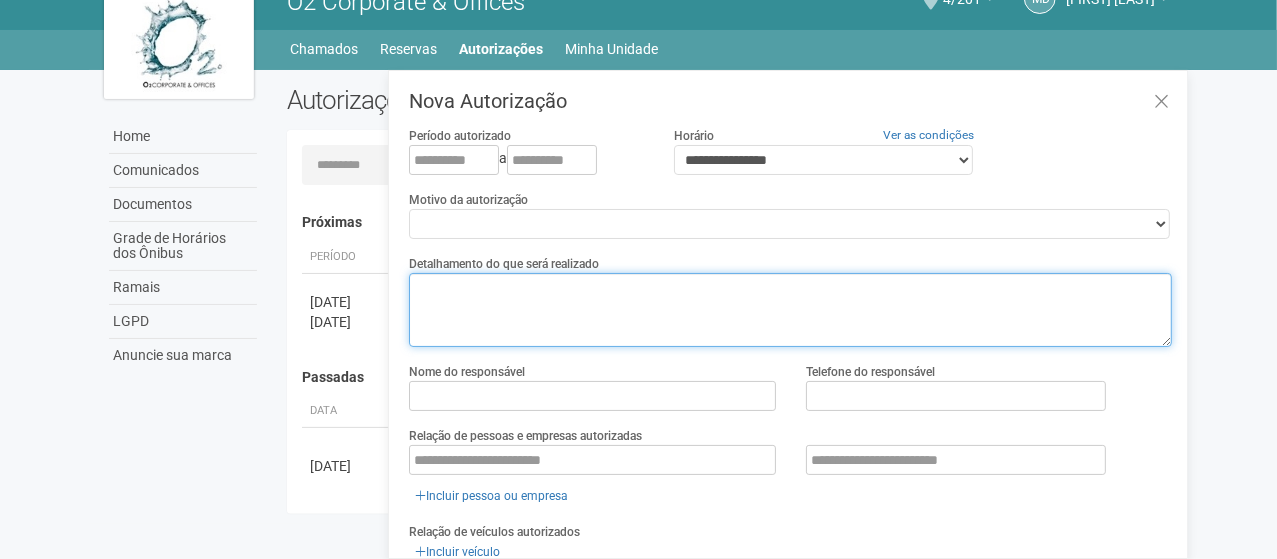 click at bounding box center (790, 310) 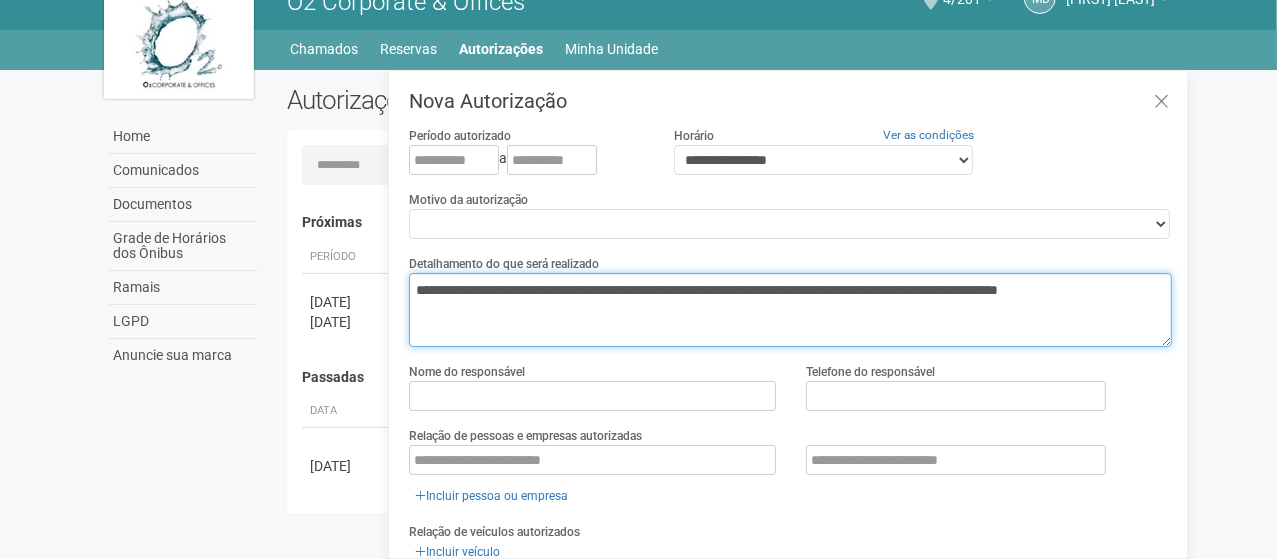 type on "**********" 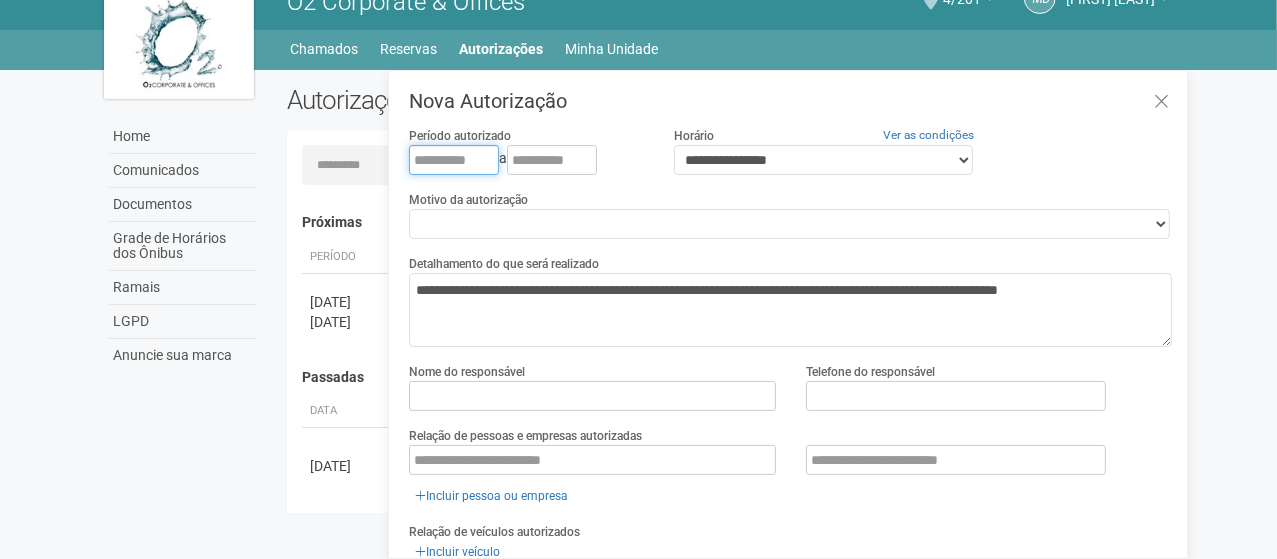 click at bounding box center (454, 160) 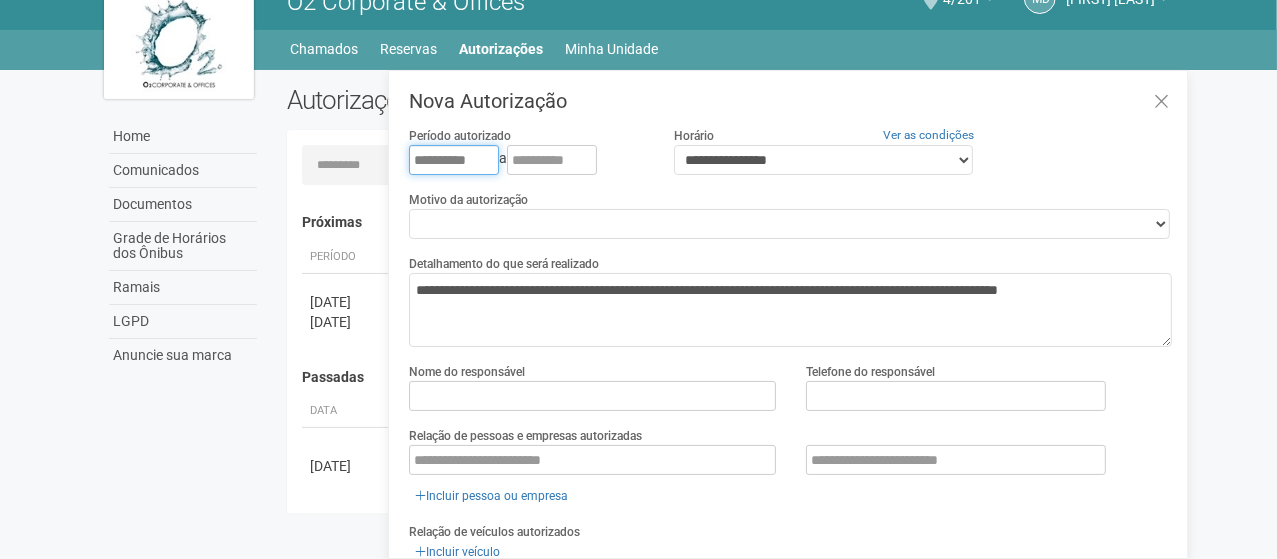type on "**********" 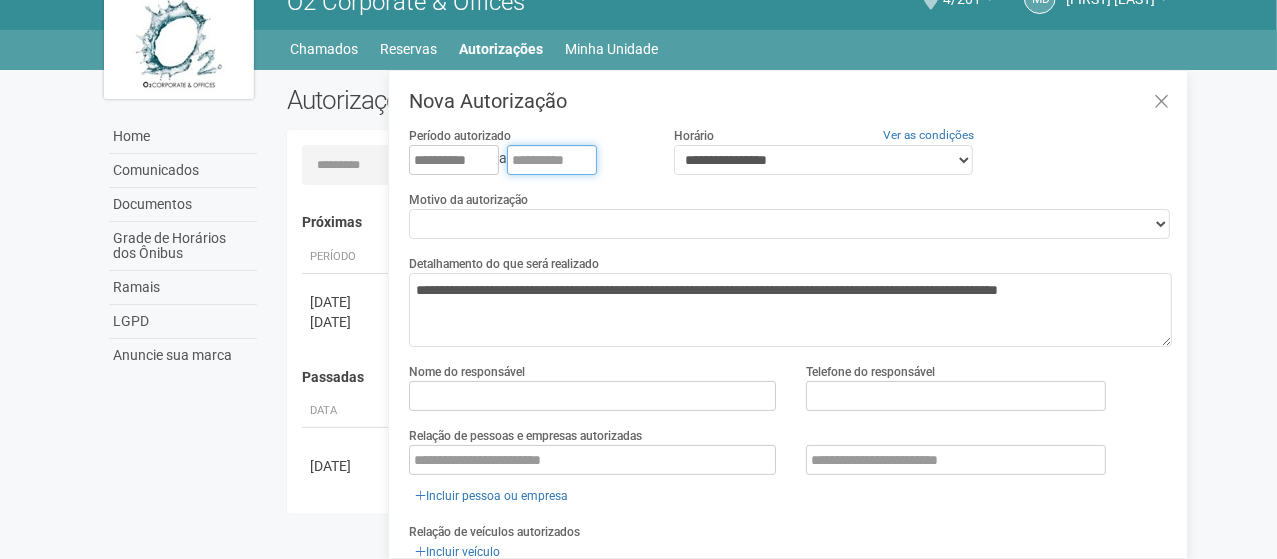 click at bounding box center [552, 160] 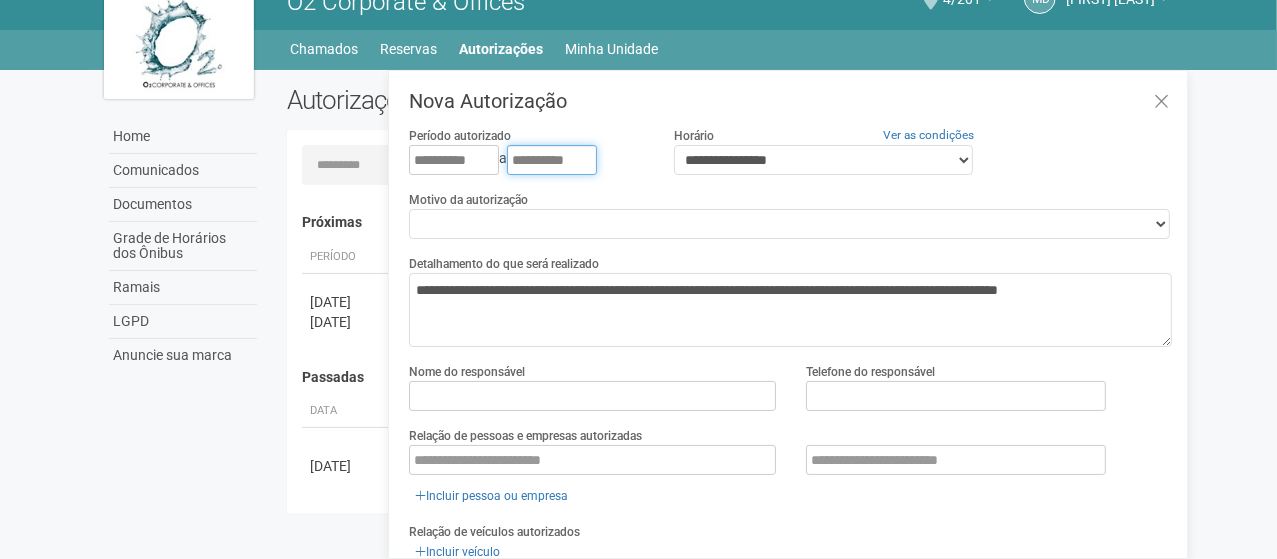 type on "**********" 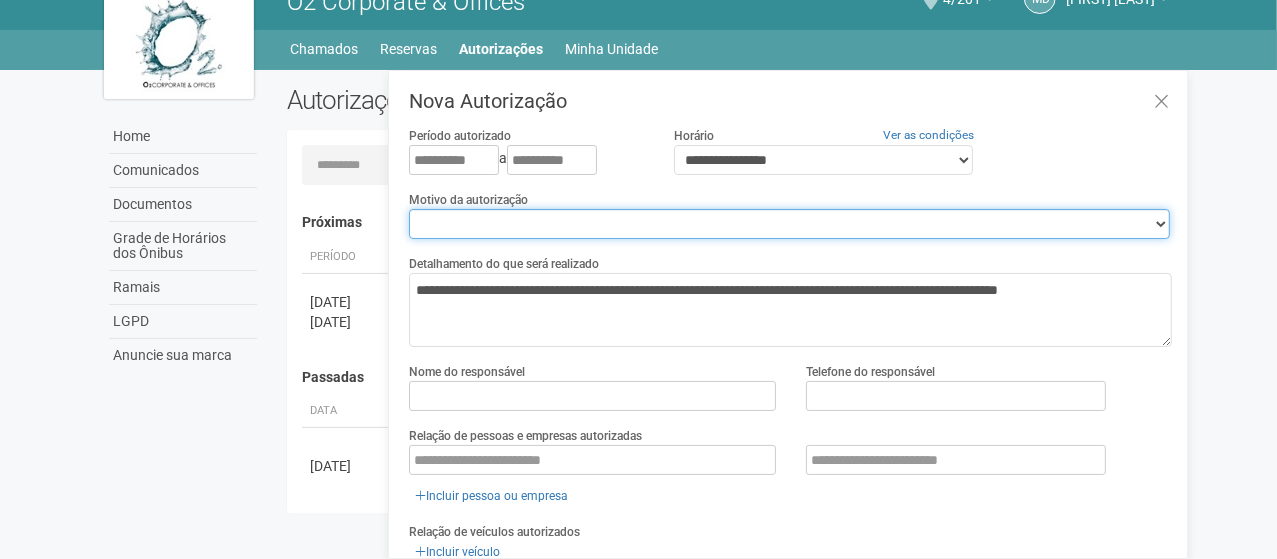 click on "**********" at bounding box center (789, 224) 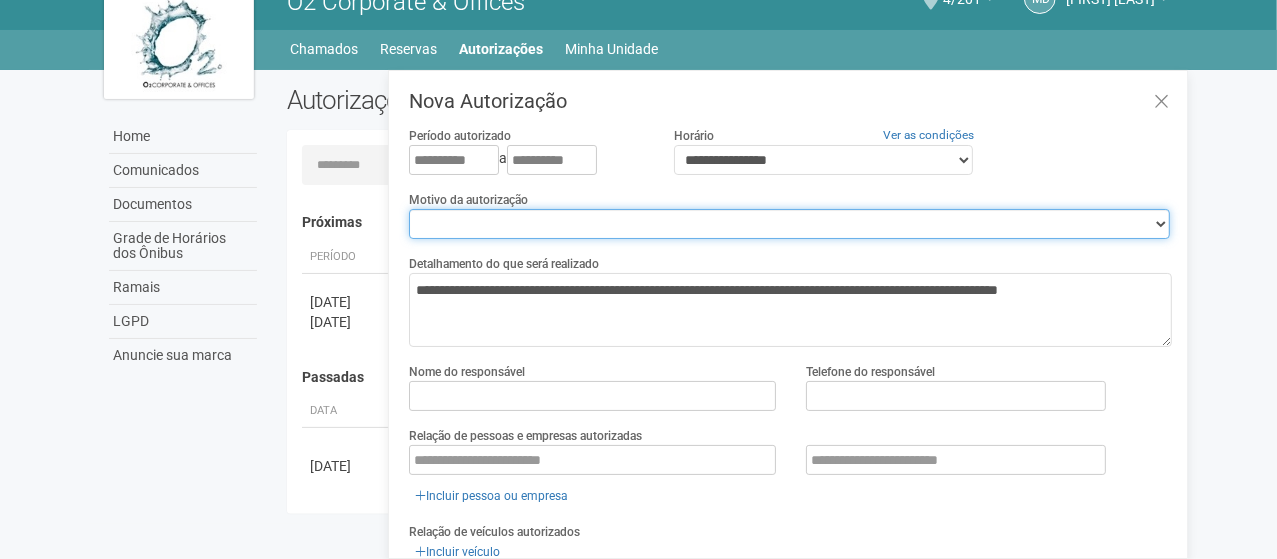 select on "*******" 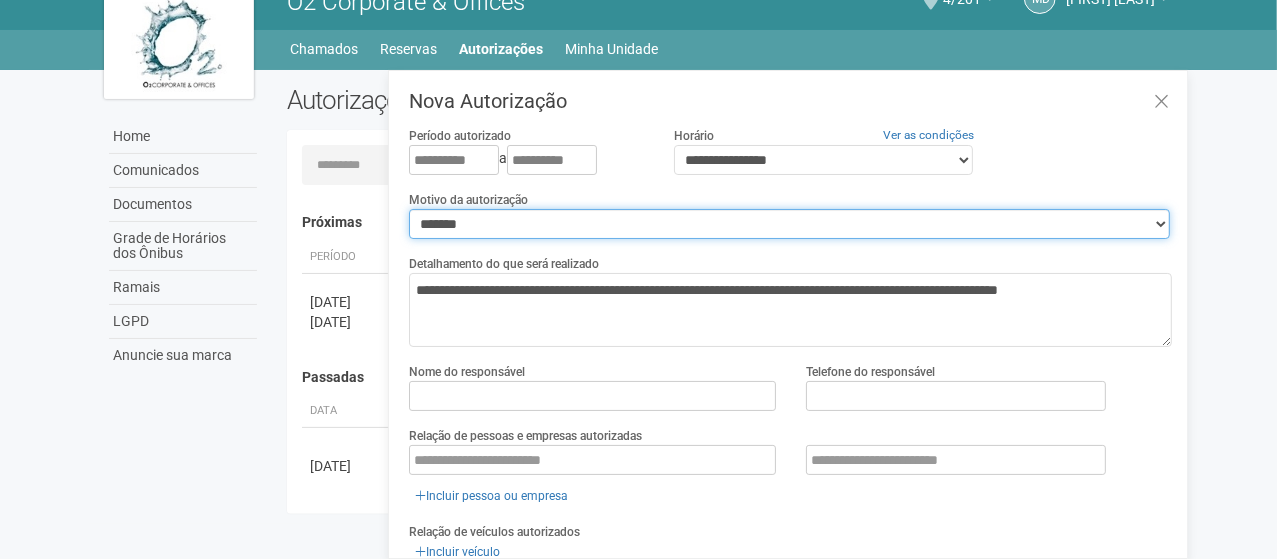 click on "**********" at bounding box center (789, 224) 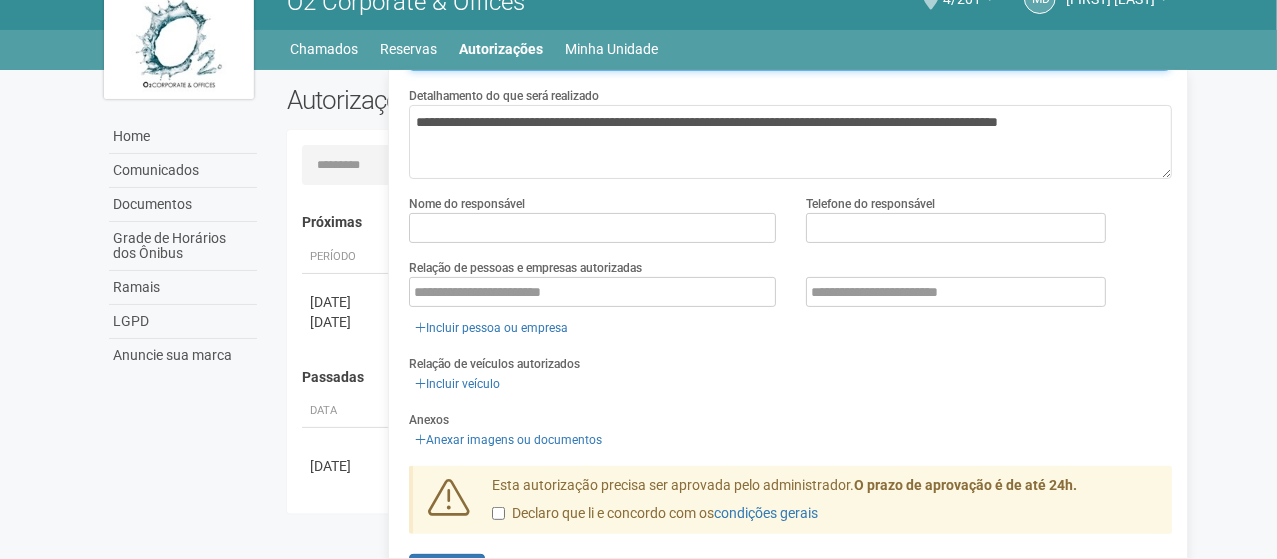 scroll, scrollTop: 200, scrollLeft: 0, axis: vertical 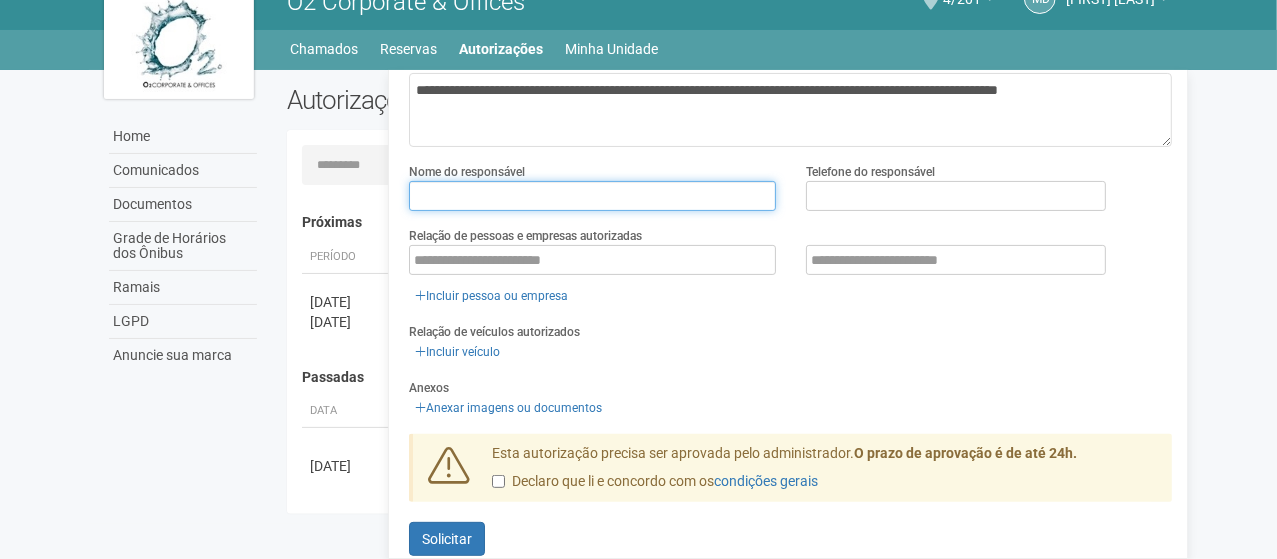 click at bounding box center (592, 196) 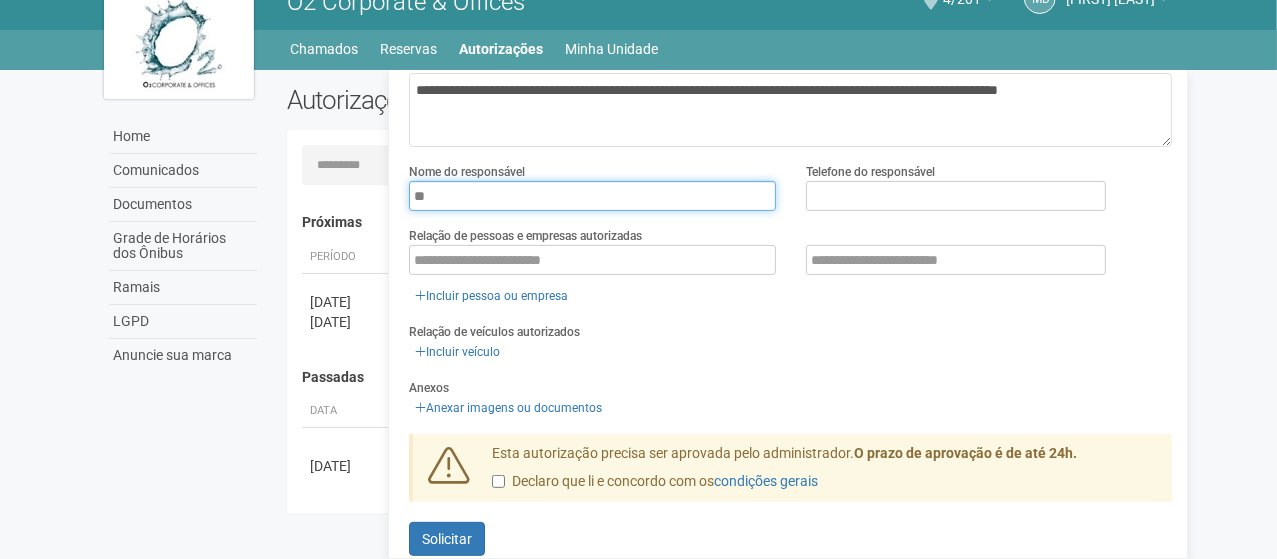 type on "**********" 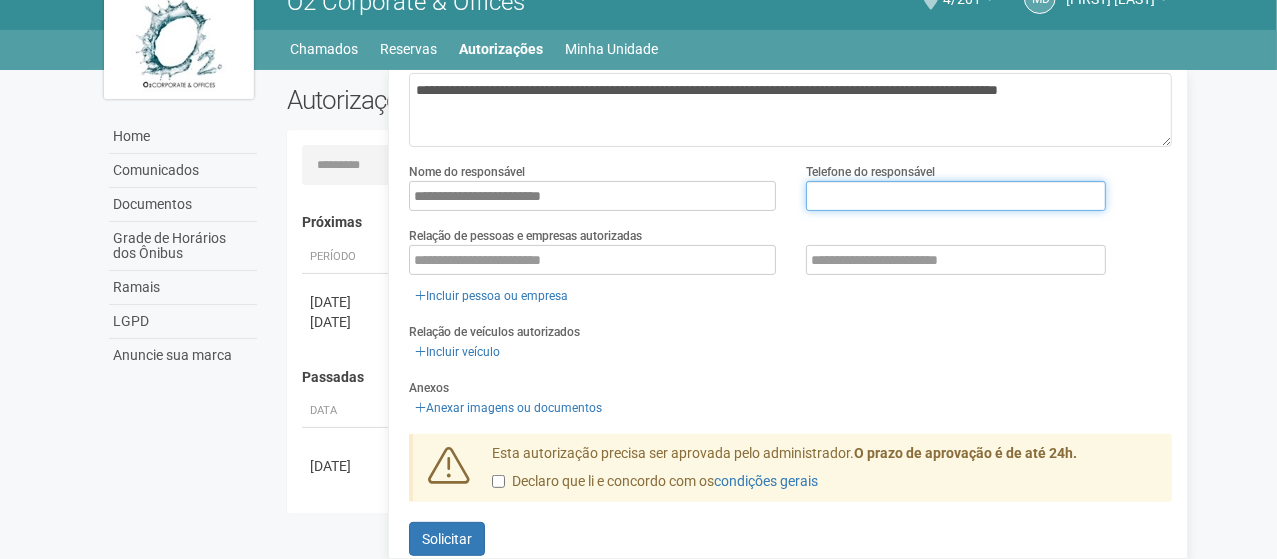 click at bounding box center (956, 196) 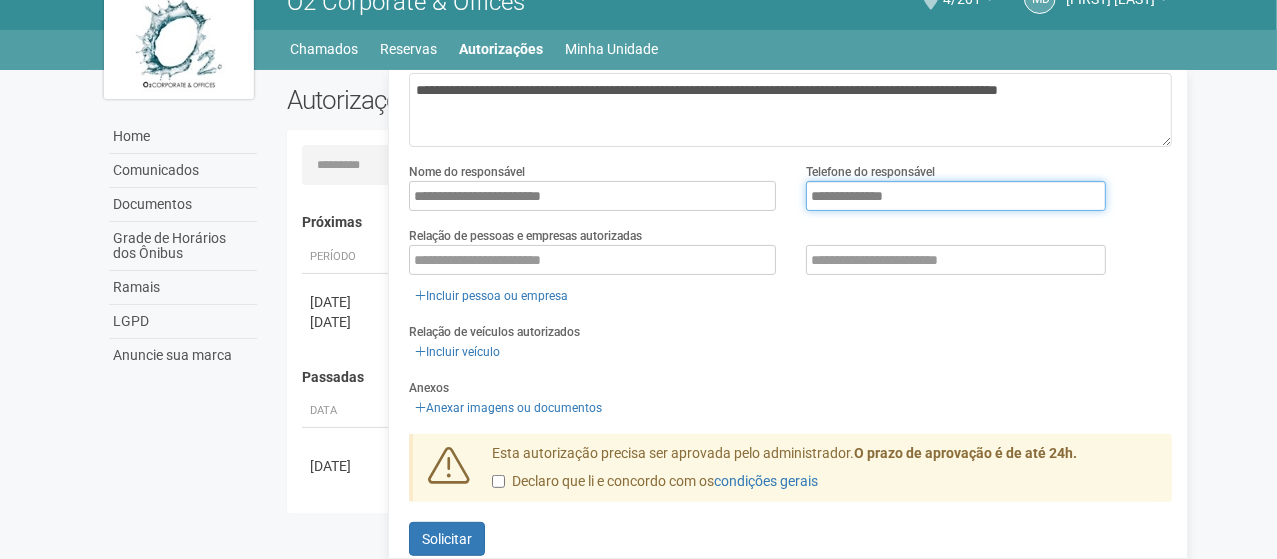 type on "**********" 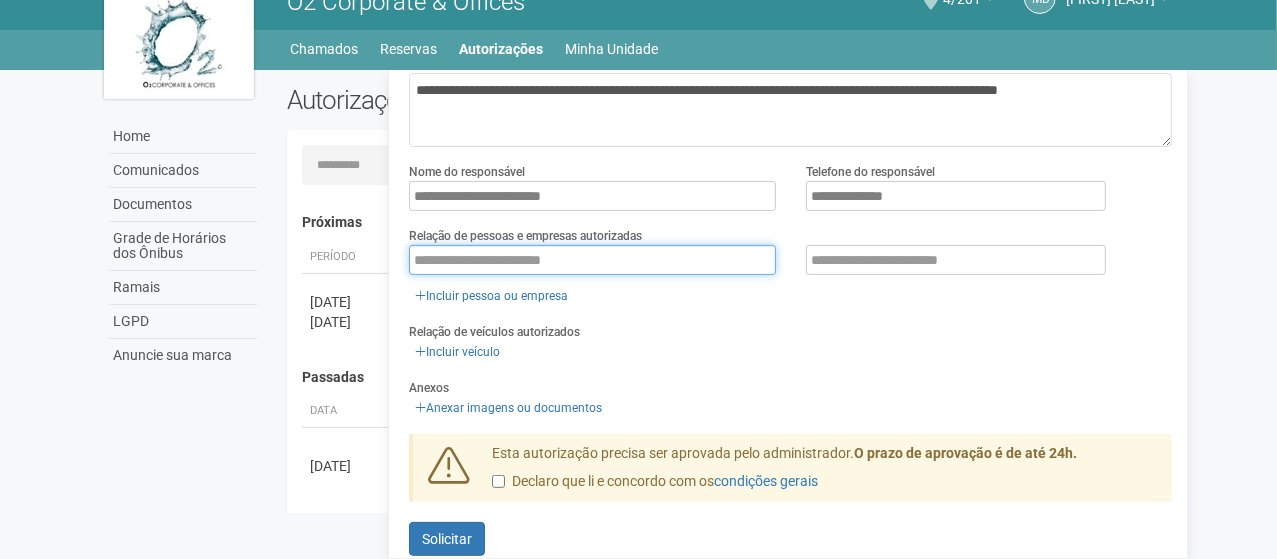 click at bounding box center (592, 260) 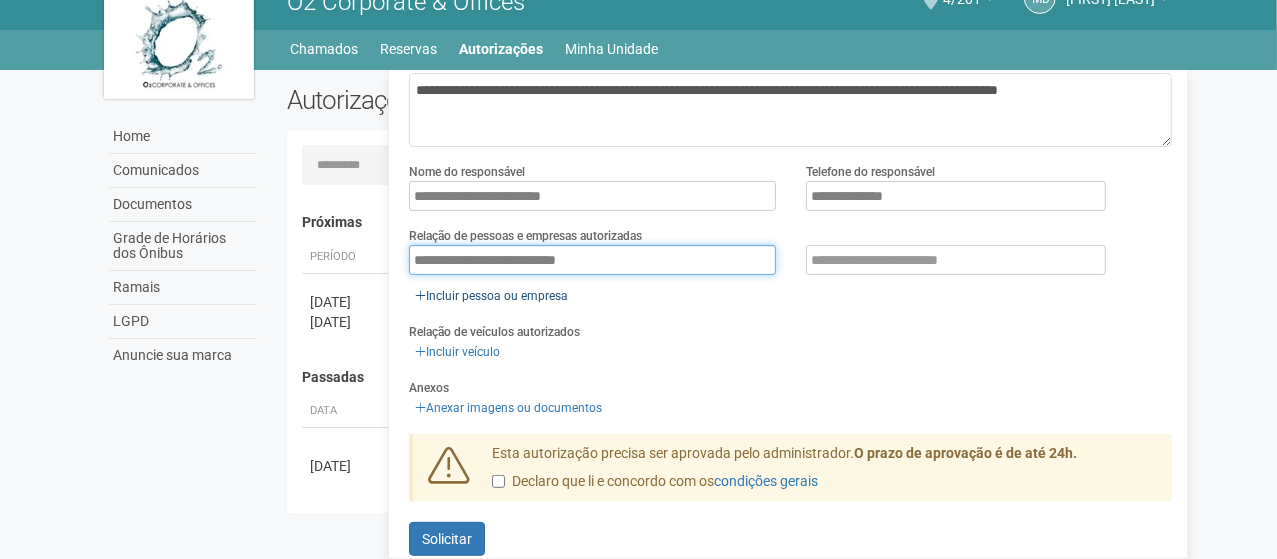 type on "**********" 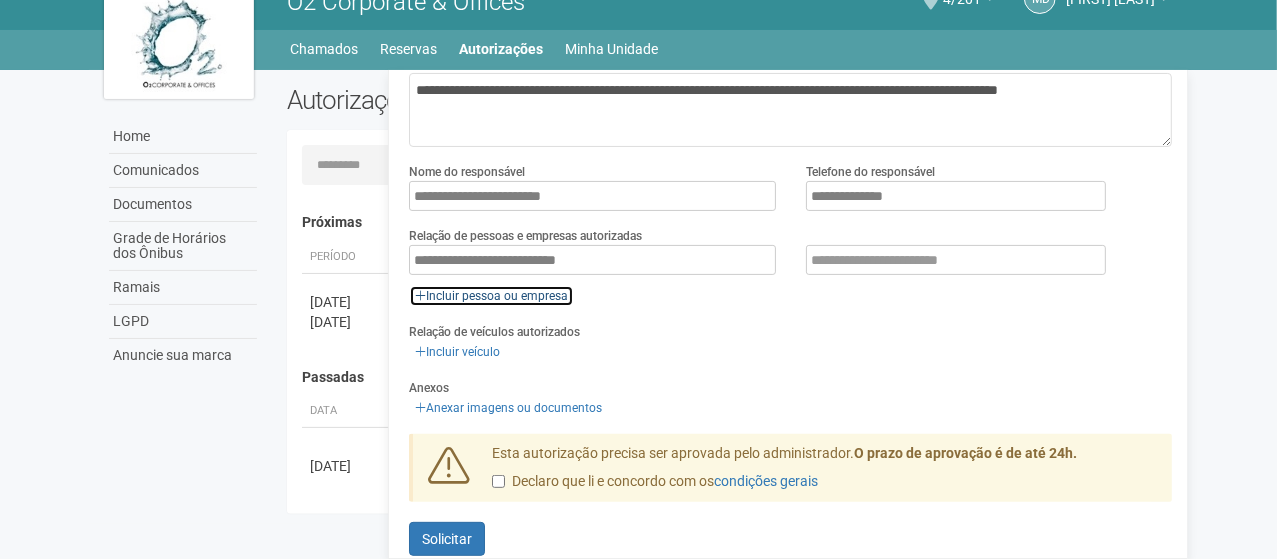 click on "Incluir pessoa ou empresa" at bounding box center [491, 296] 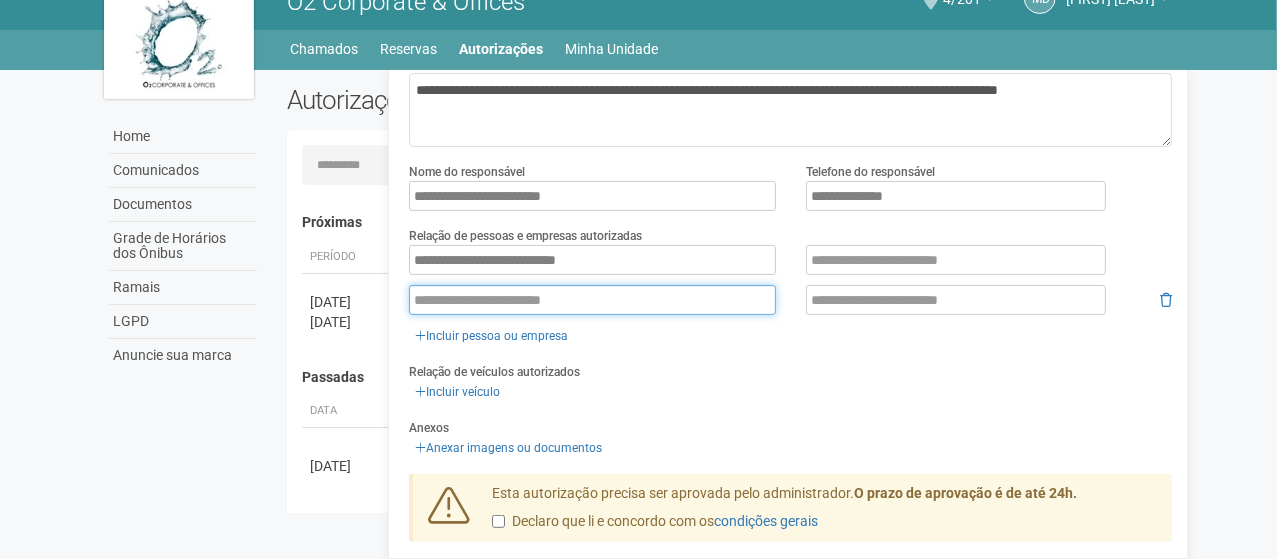 click at bounding box center [592, 300] 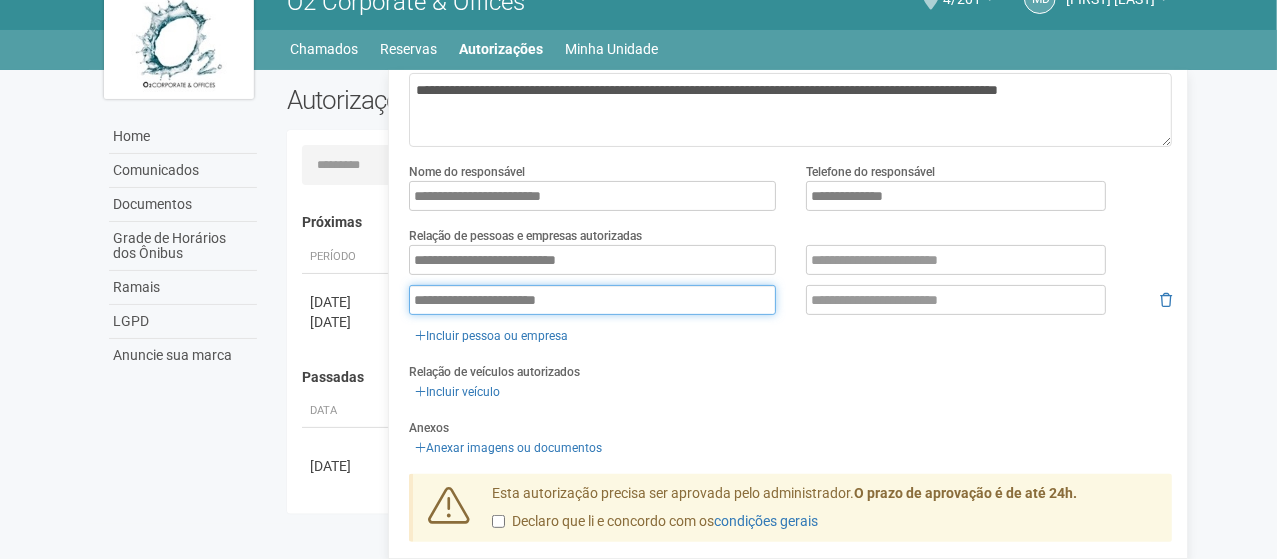 type on "**********" 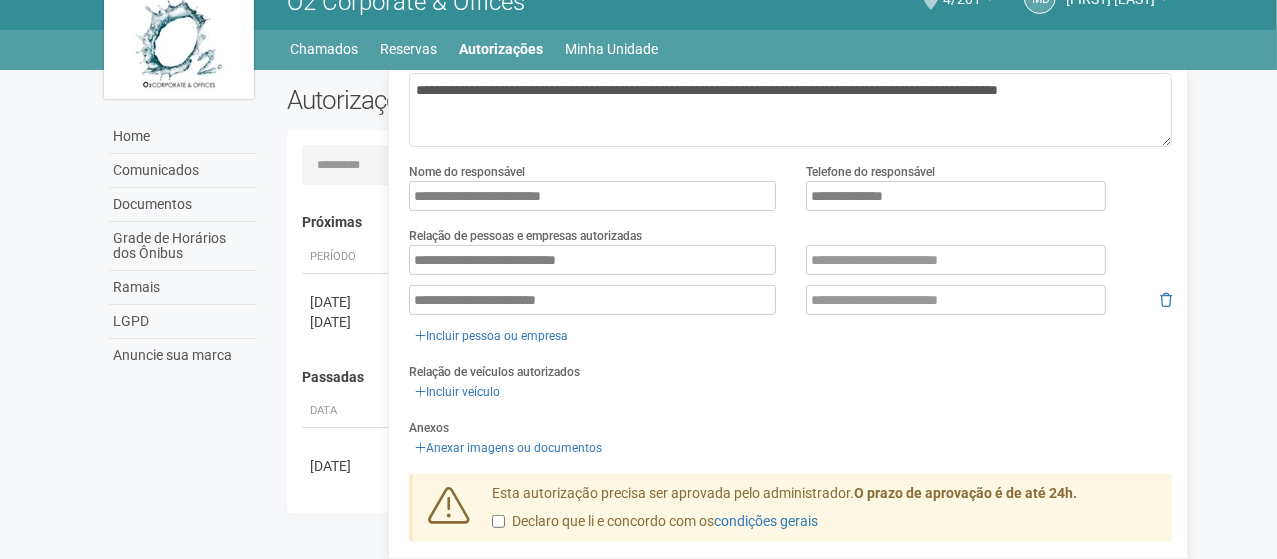 click on "**********" at bounding box center [790, 296] 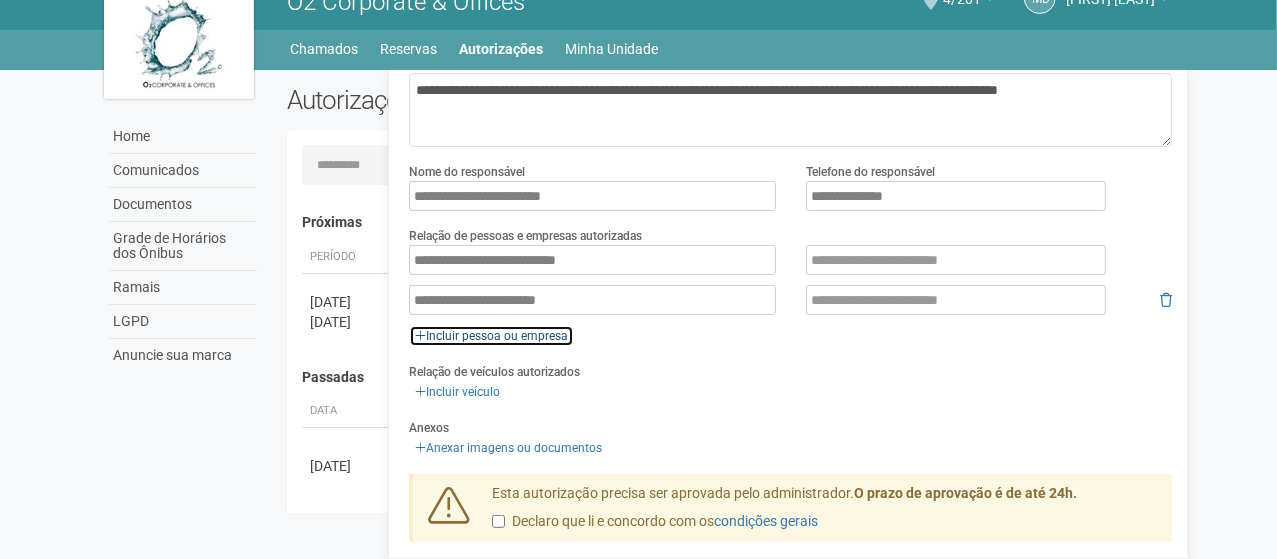 click on "Incluir pessoa ou empresa" at bounding box center [491, 336] 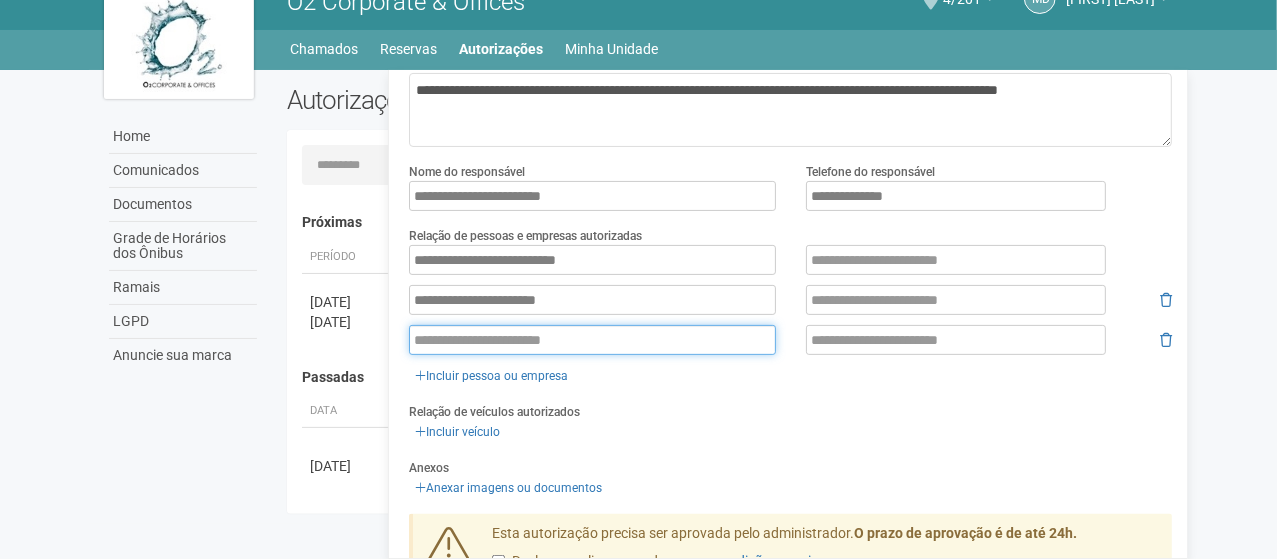 click at bounding box center (592, 340) 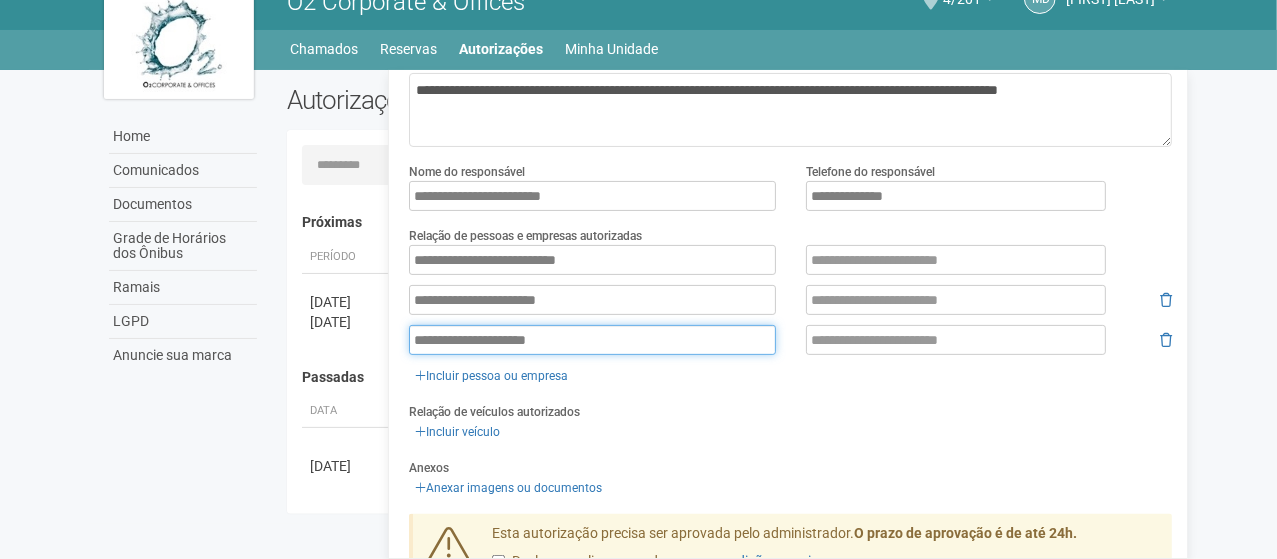 type on "**********" 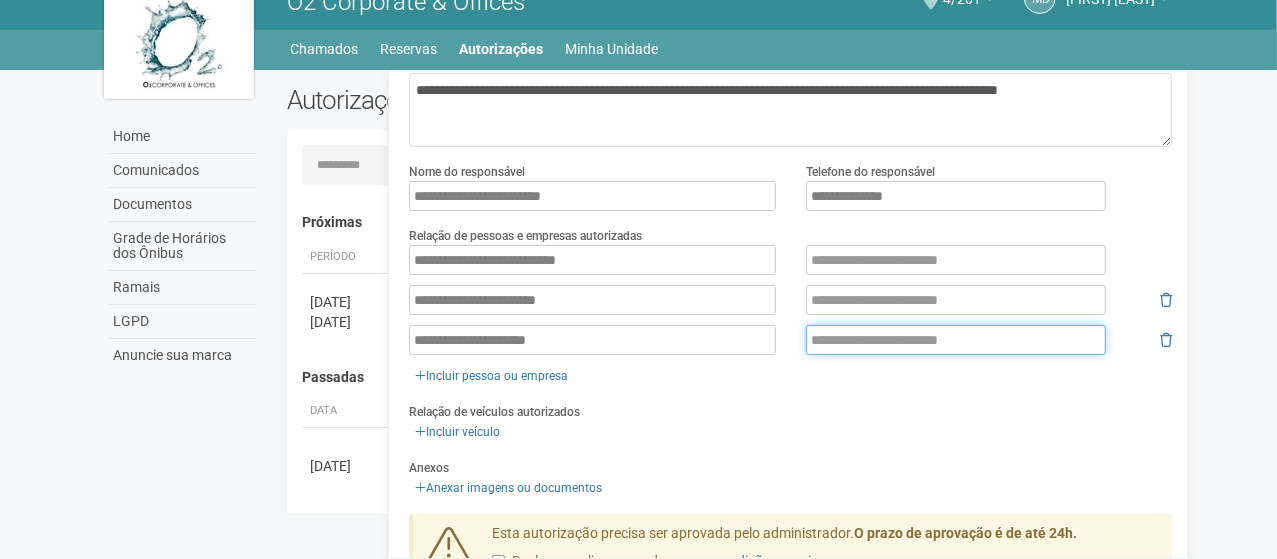 click at bounding box center (956, 340) 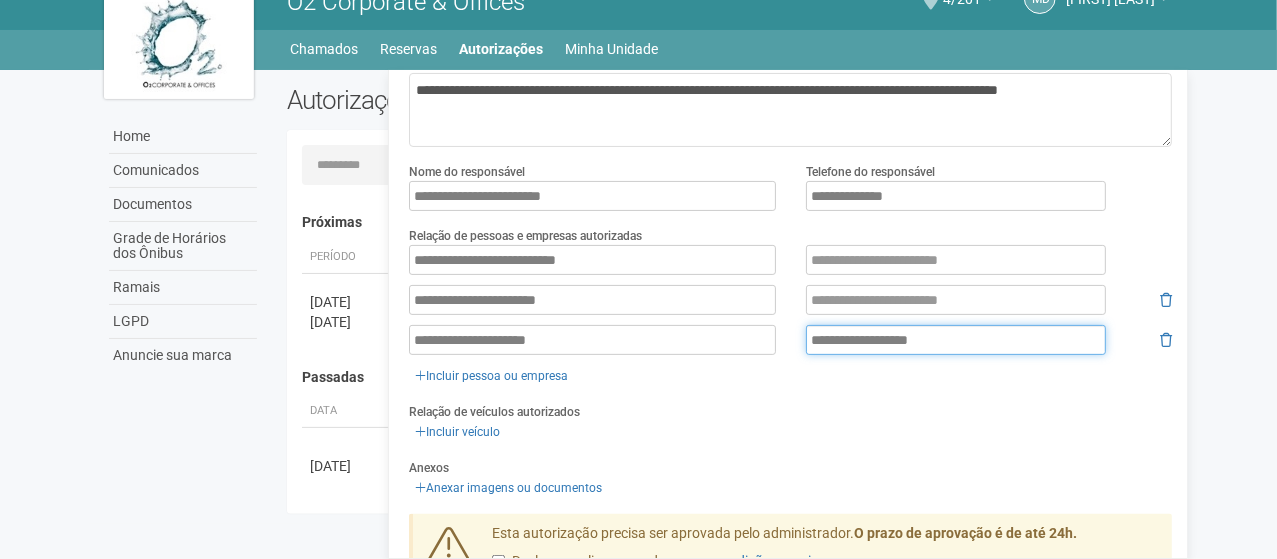 type on "**********" 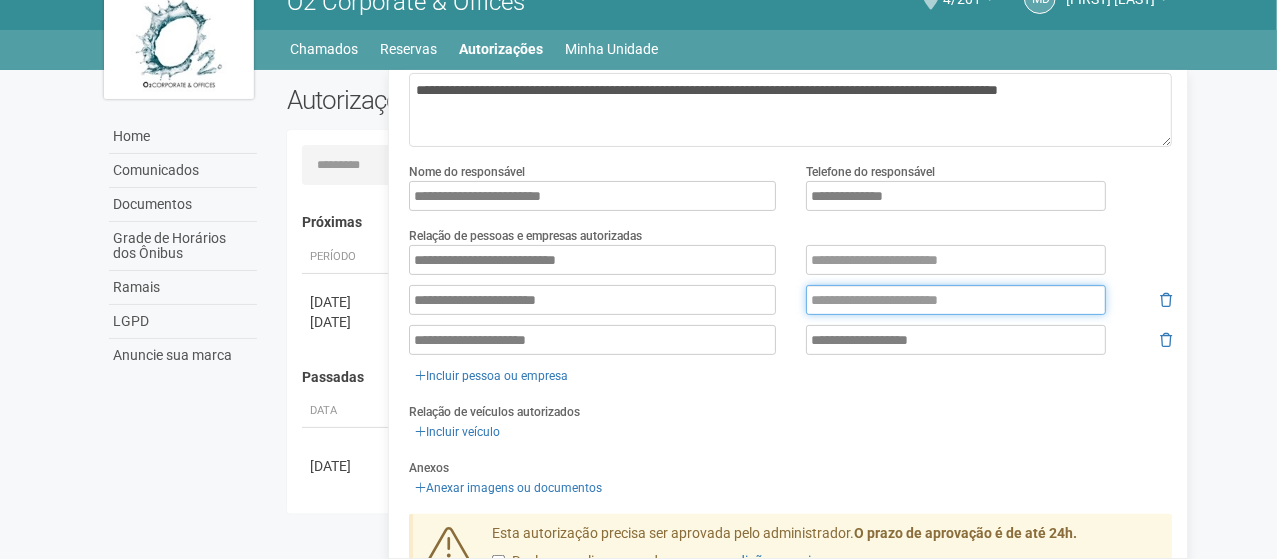click at bounding box center (956, 300) 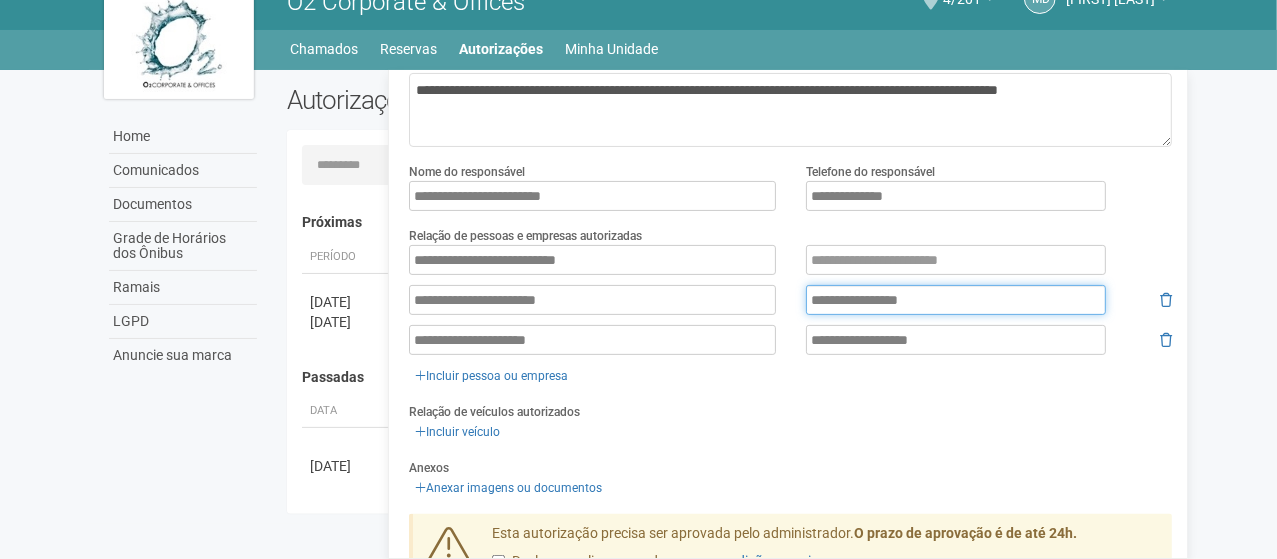 type on "**********" 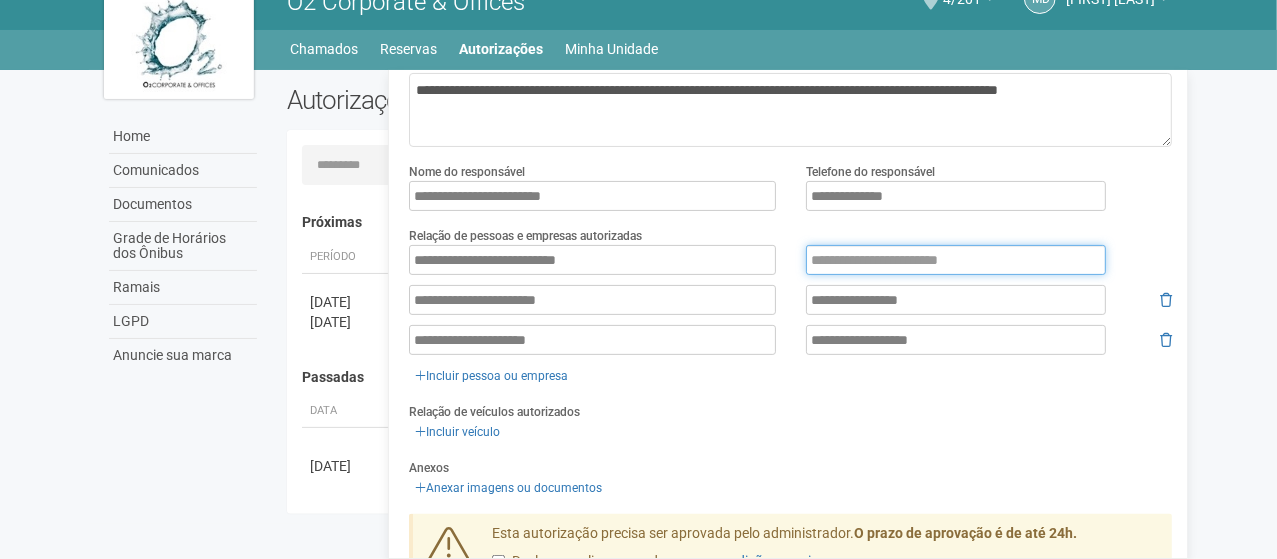 click at bounding box center (956, 260) 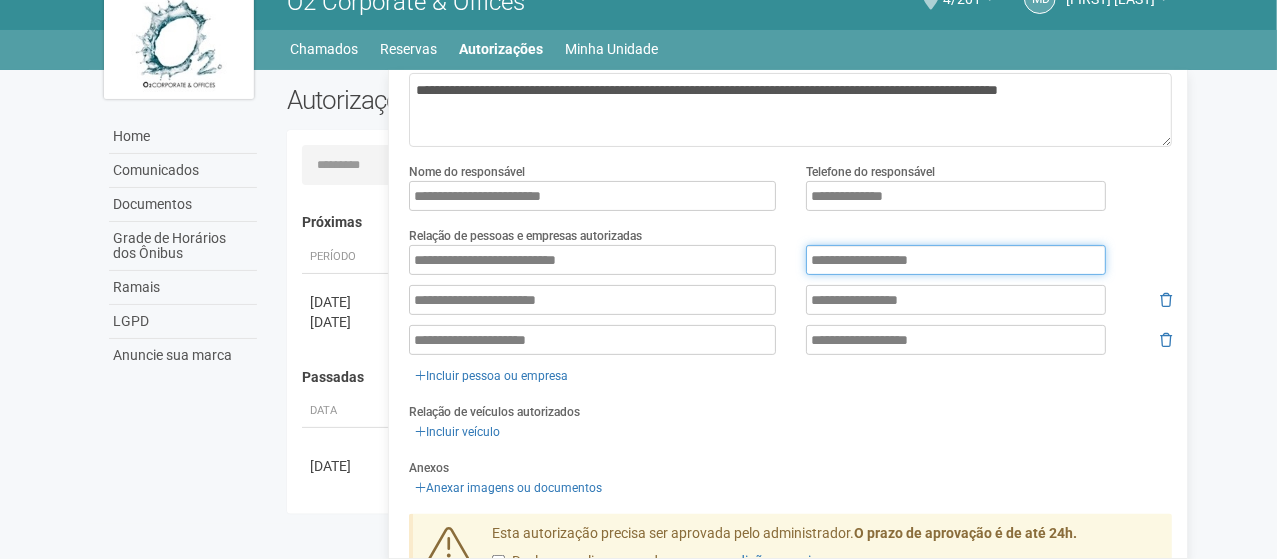 type on "**********" 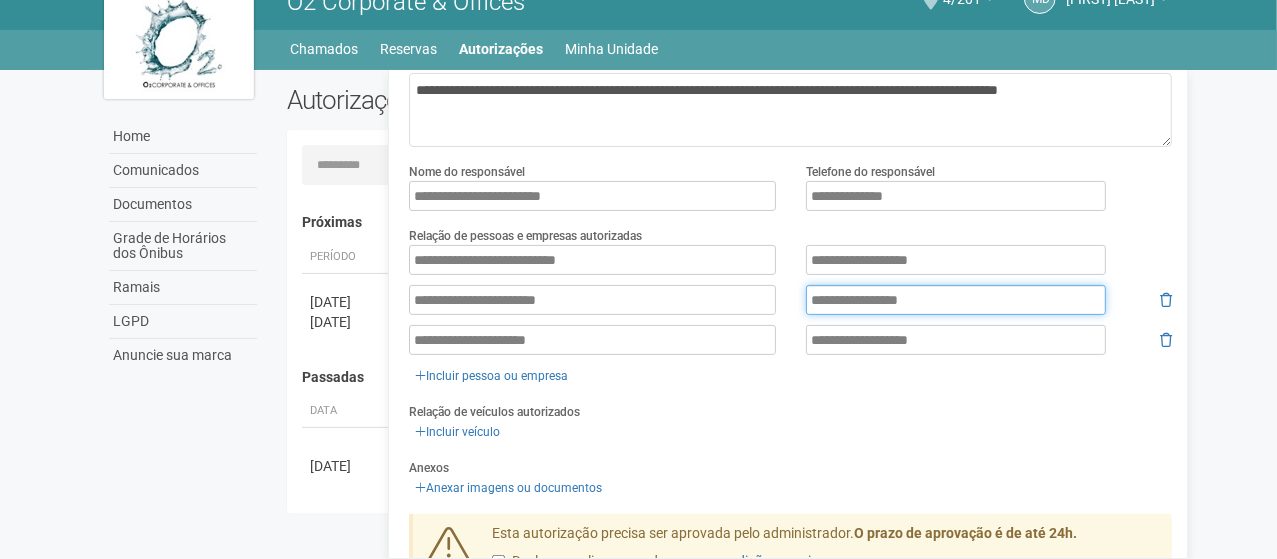 click on "**********" at bounding box center [956, 300] 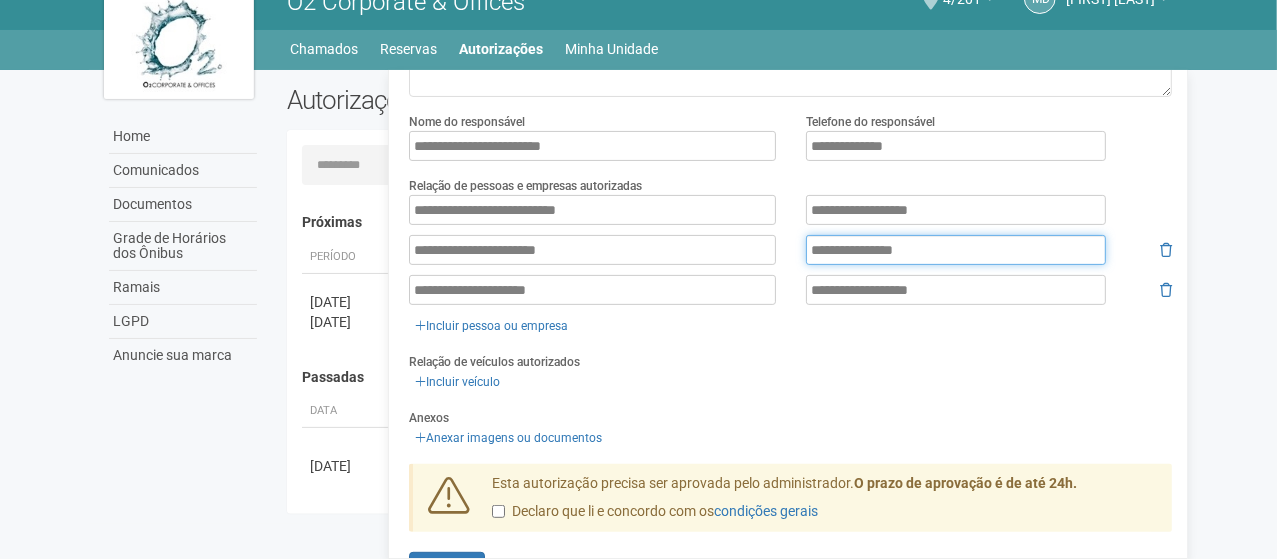 scroll, scrollTop: 309, scrollLeft: 0, axis: vertical 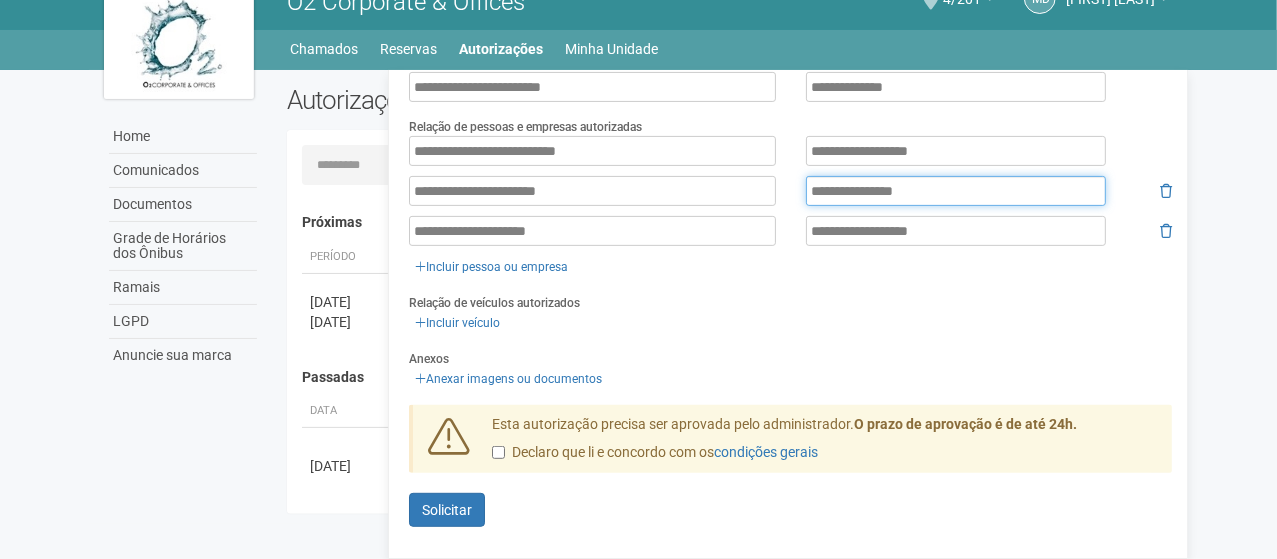 type on "**********" 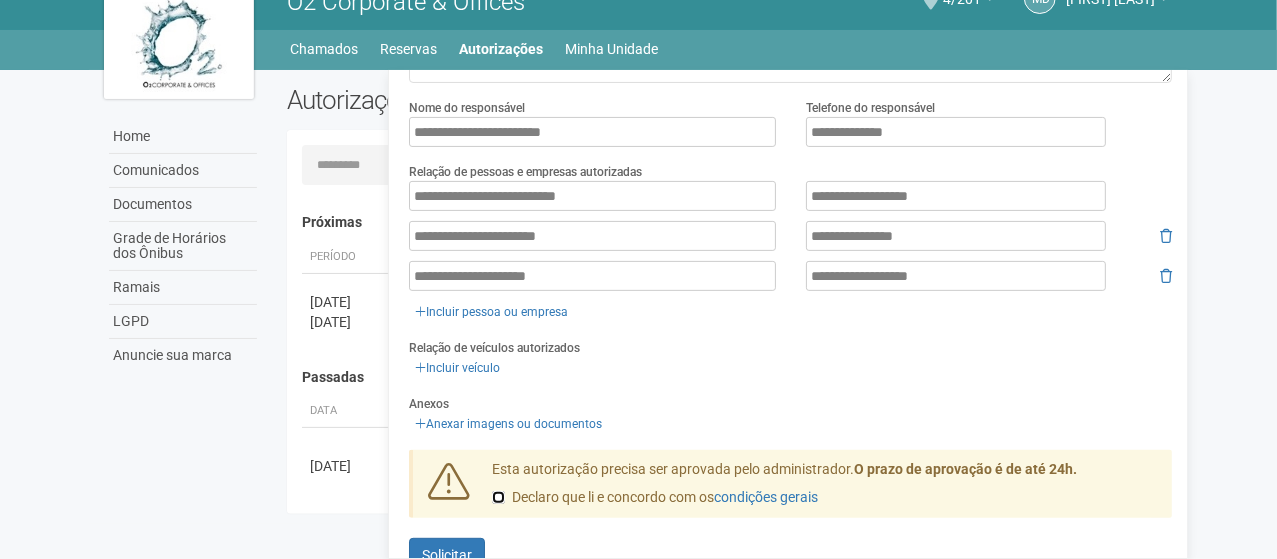 scroll, scrollTop: 309, scrollLeft: 0, axis: vertical 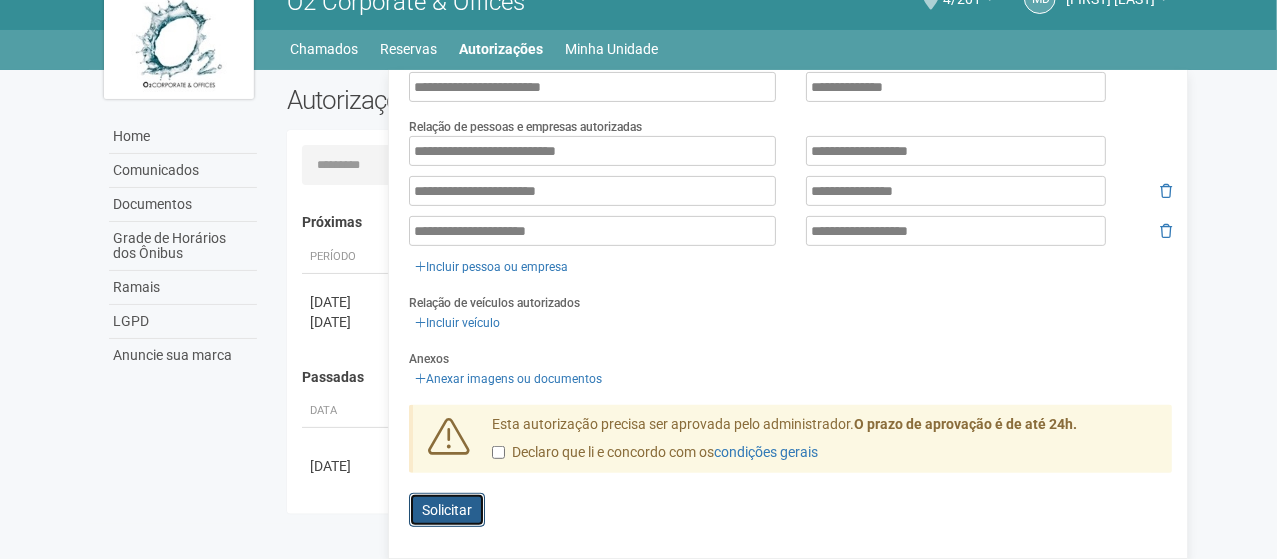 click on "Solicitar" at bounding box center (447, 510) 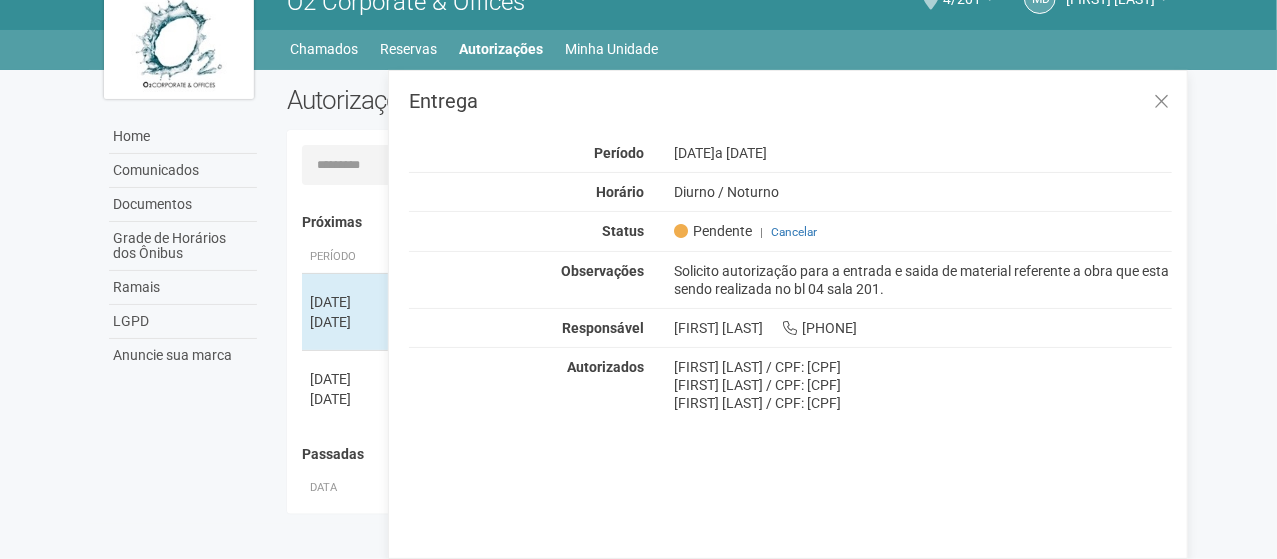 scroll, scrollTop: 0, scrollLeft: 0, axis: both 